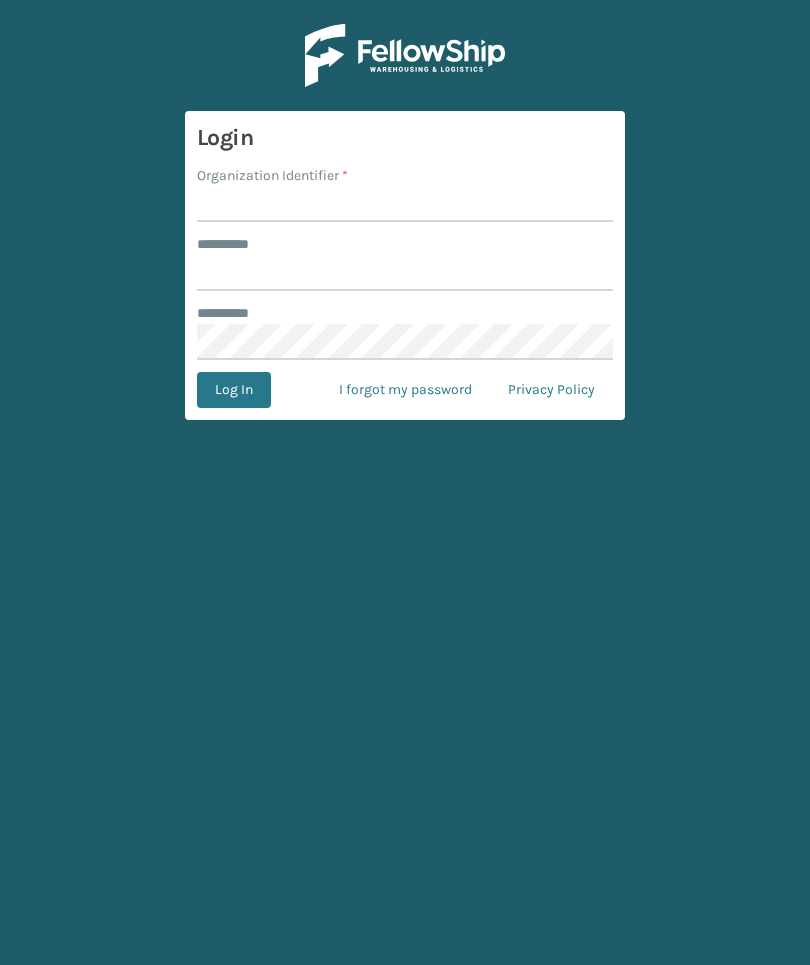 scroll, scrollTop: 0, scrollLeft: 0, axis: both 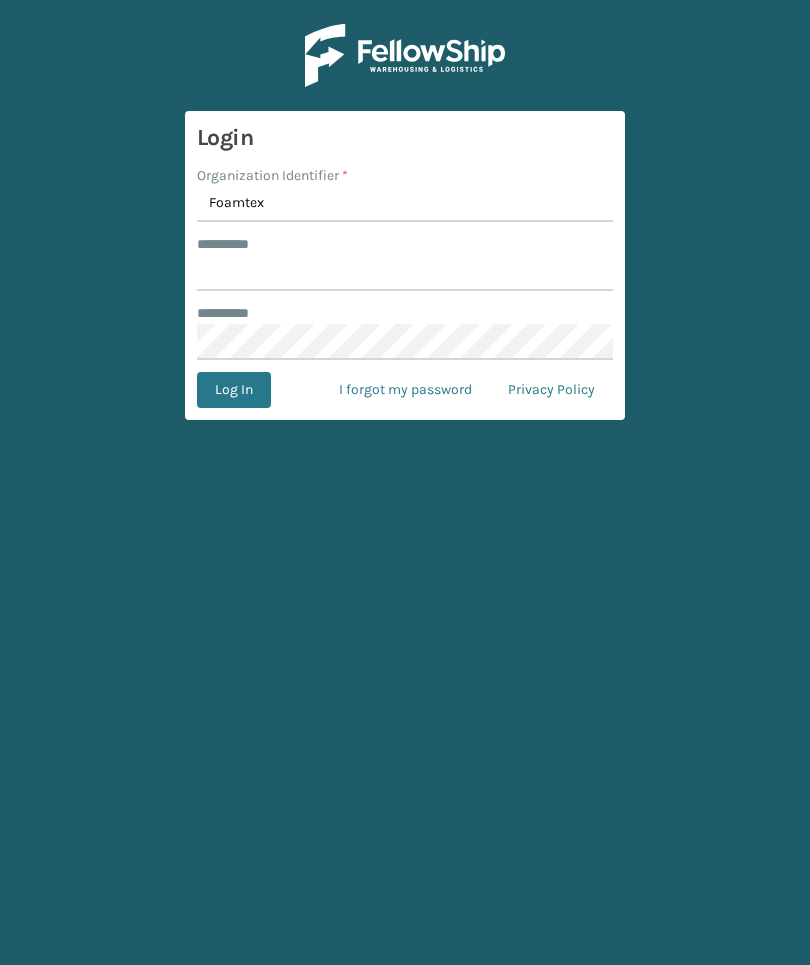 type on "Foamtex" 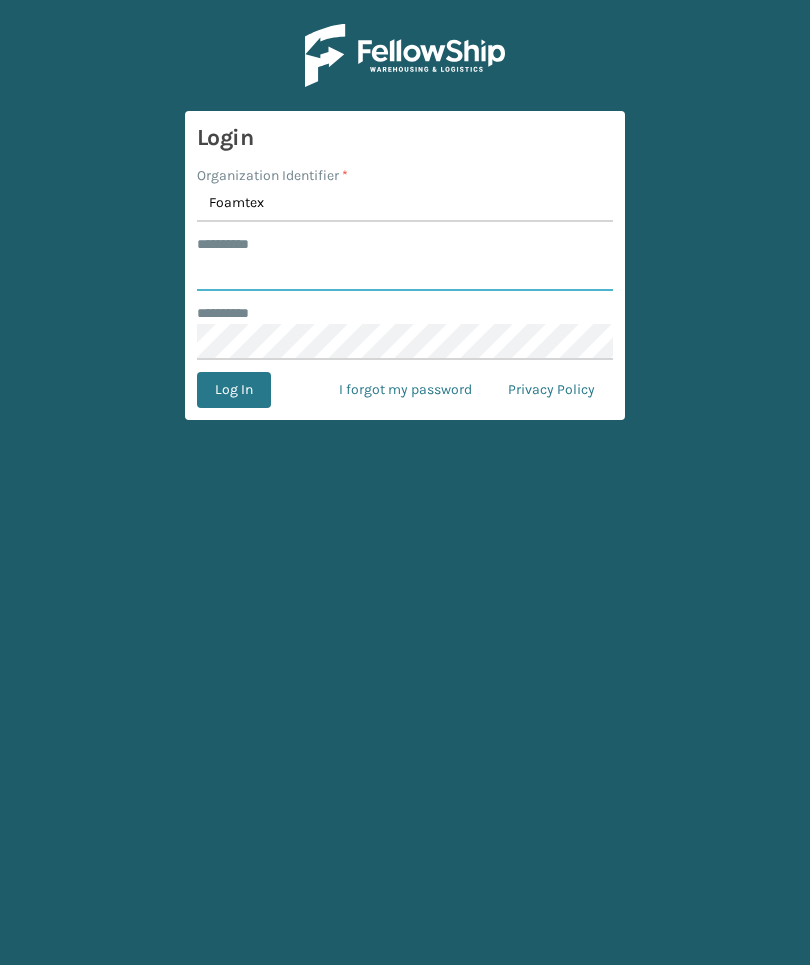 click on "********   *" at bounding box center (405, 273) 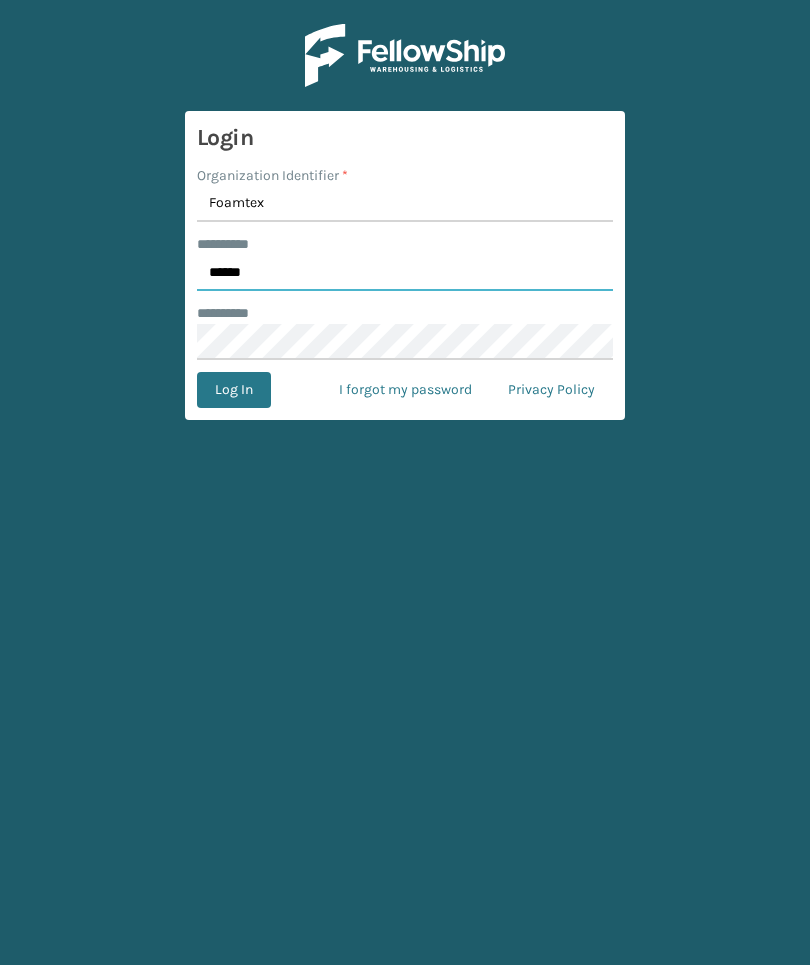 type on "******" 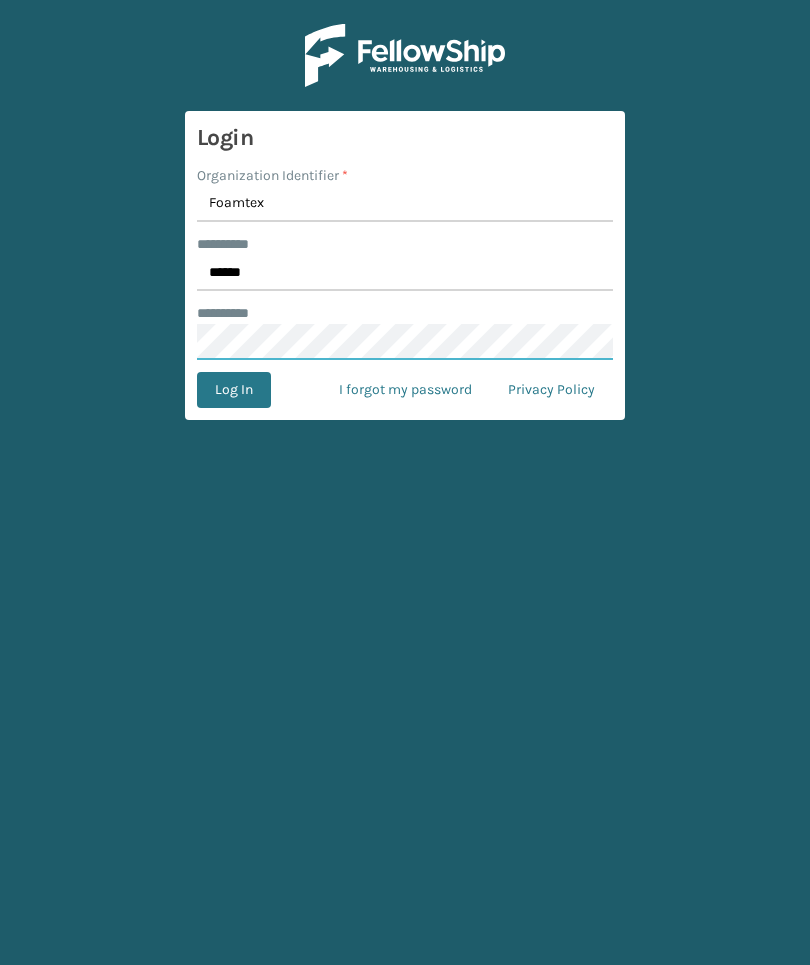 click on "Log In" at bounding box center [234, 390] 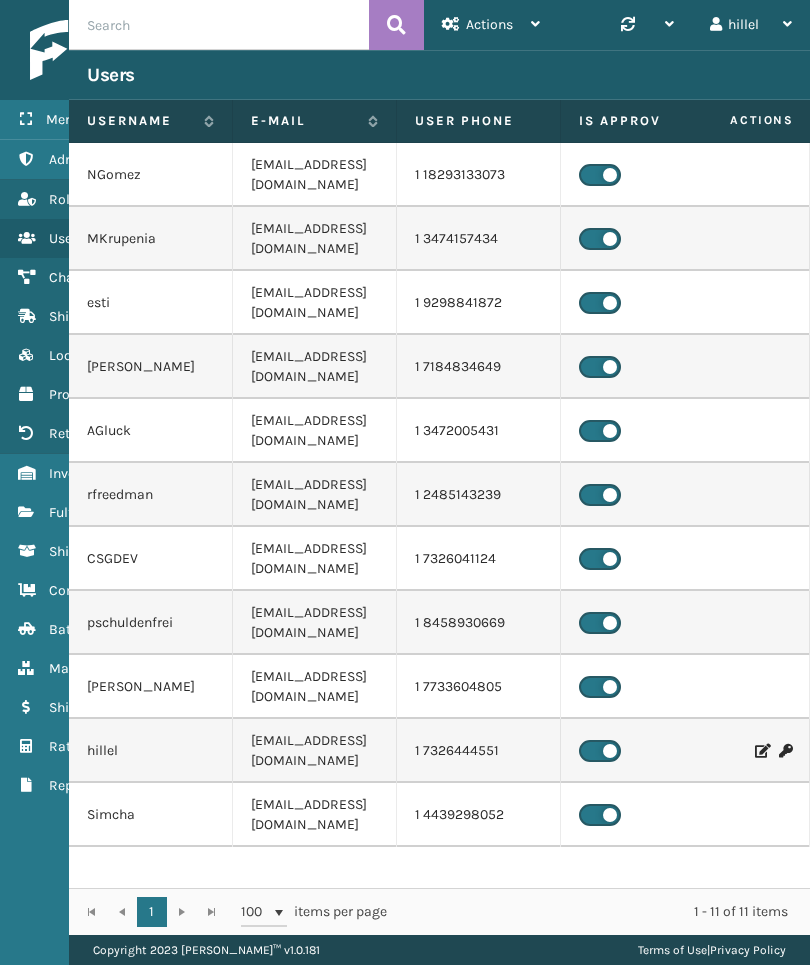 click on "Fulfillment Orders" at bounding box center (124, 512) 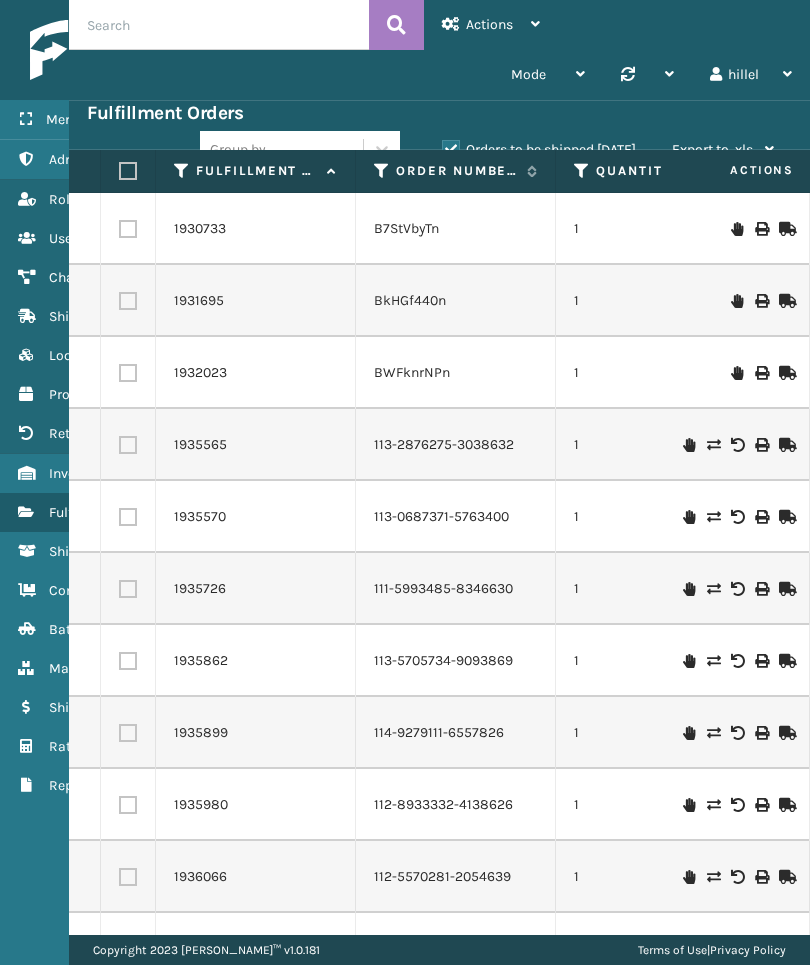 scroll, scrollTop: -12, scrollLeft: 141, axis: both 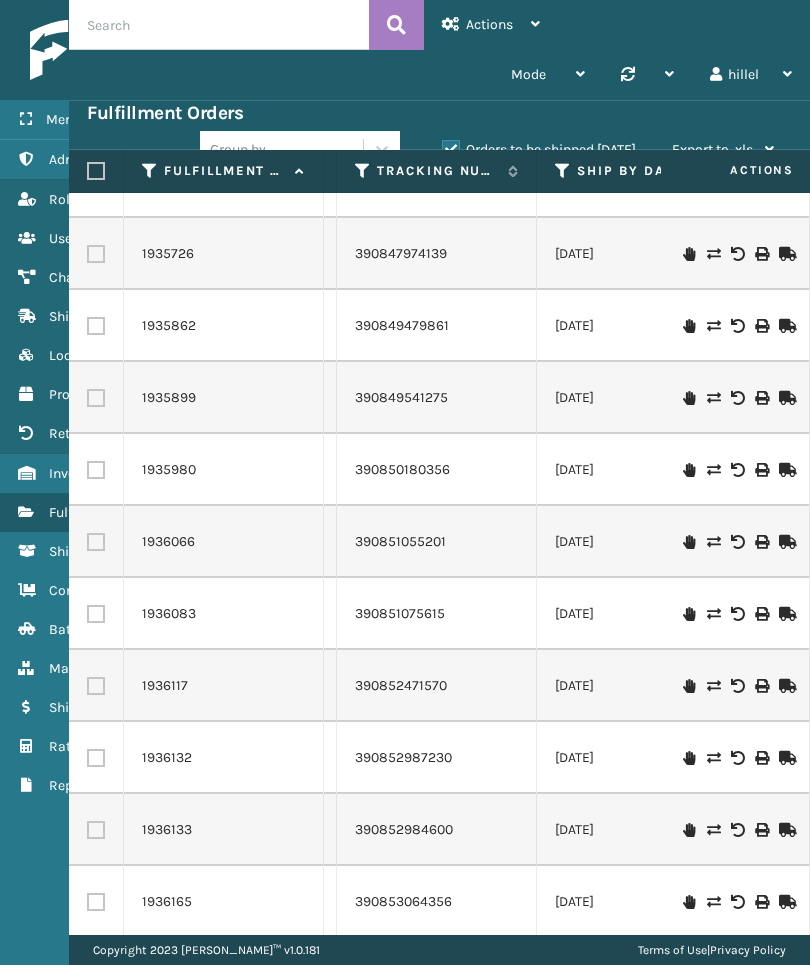 click on "1935980" at bounding box center (223, 470) 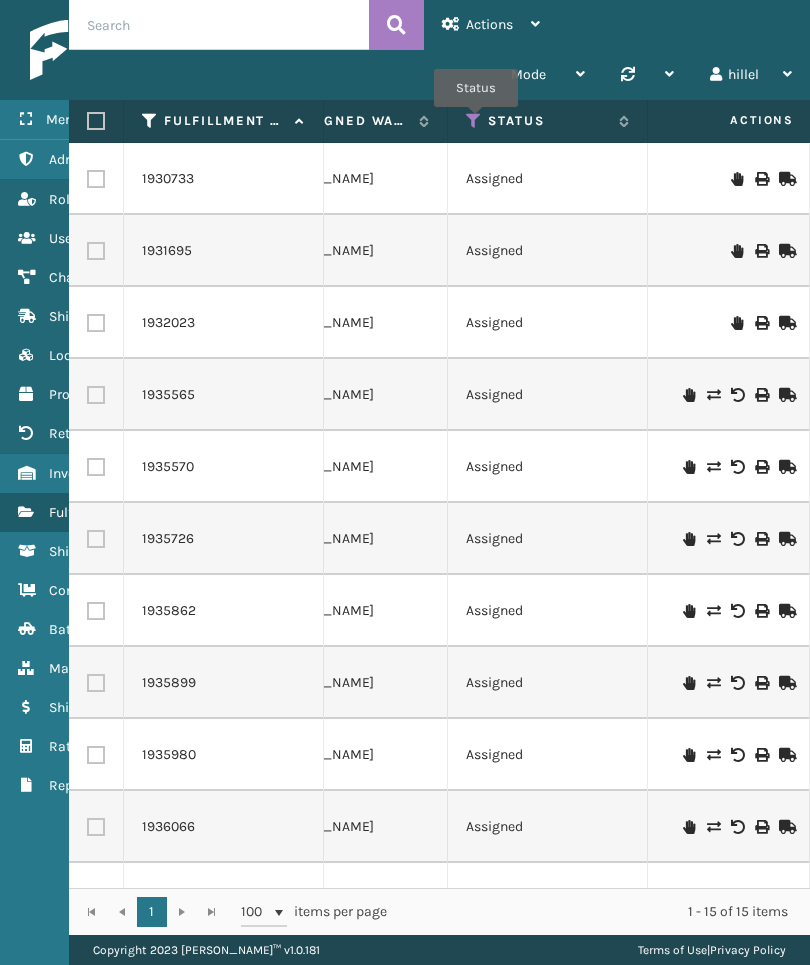 click at bounding box center [474, 121] 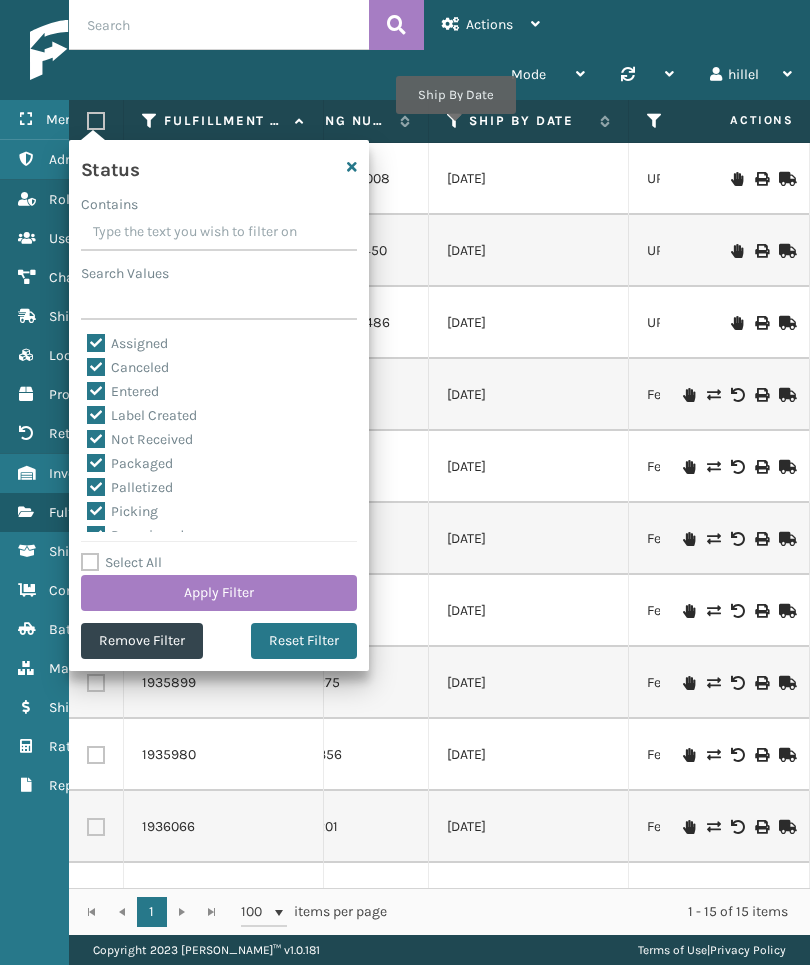click at bounding box center [455, 121] 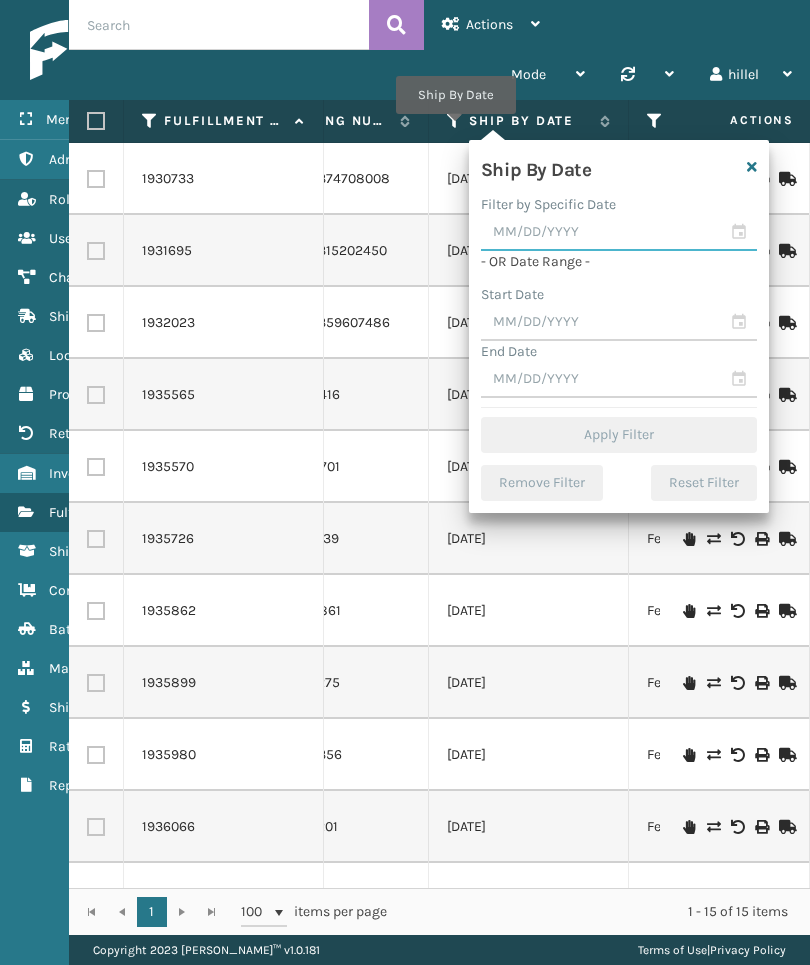 click at bounding box center [619, 233] 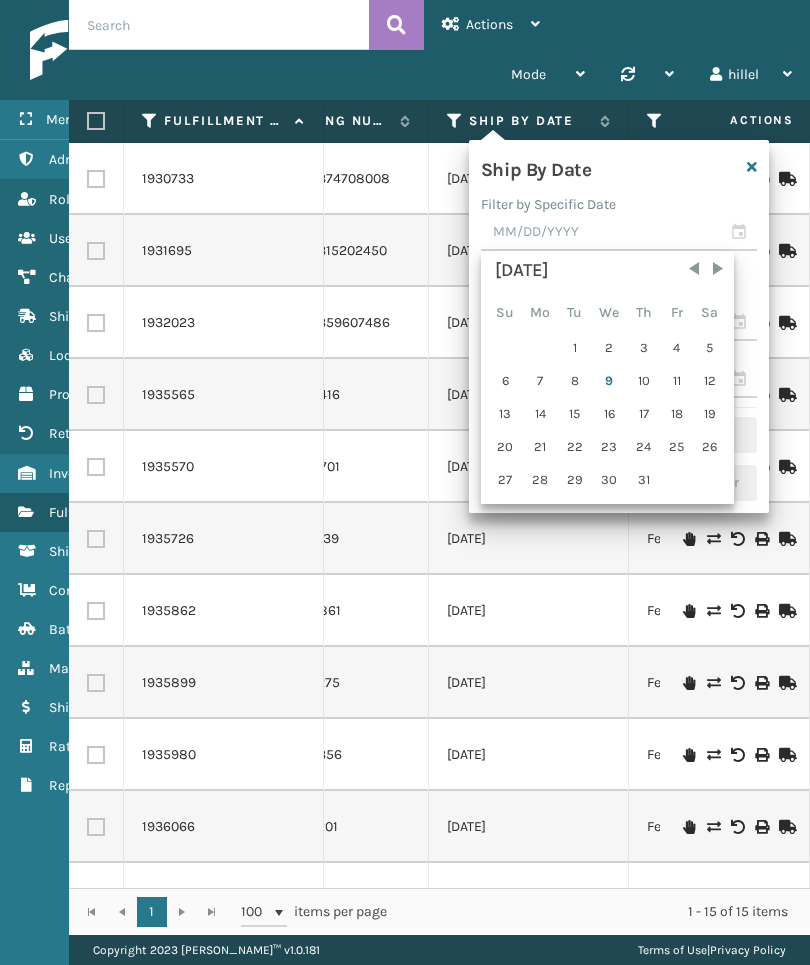 click on "9" at bounding box center [609, 381] 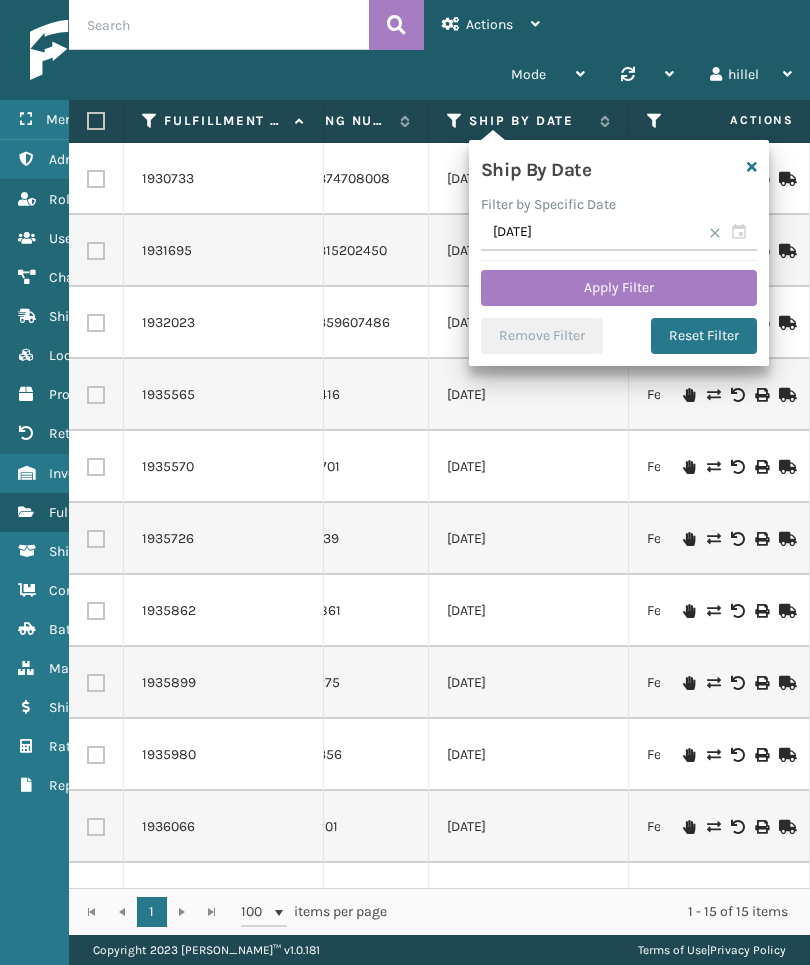 type on "[DATE]" 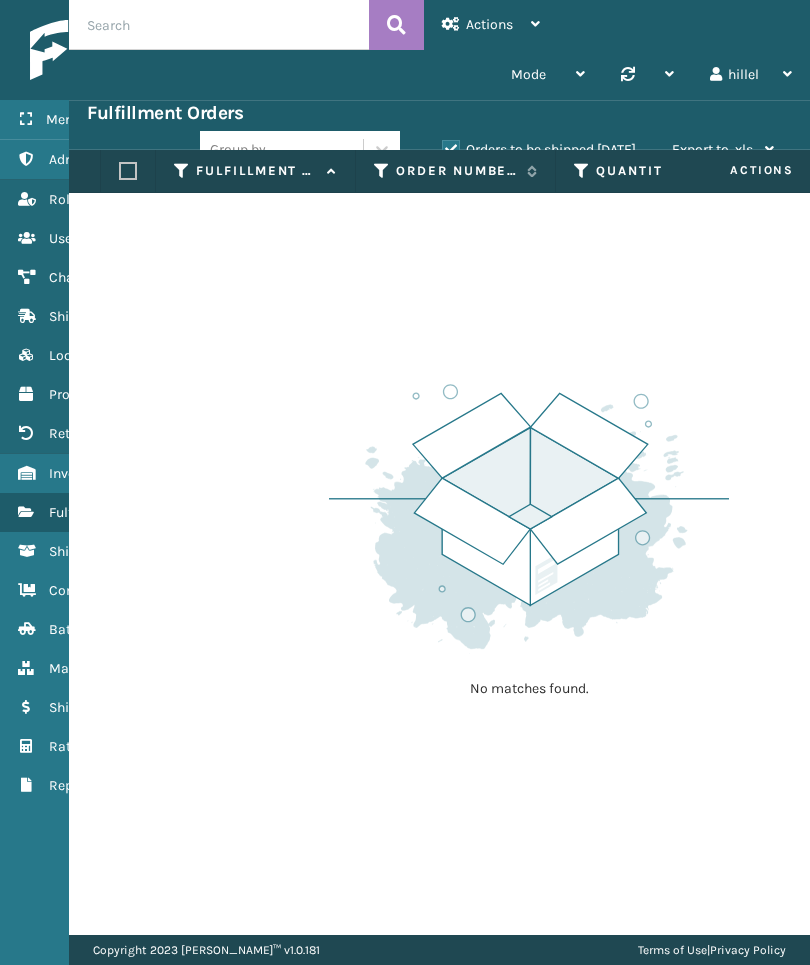 click on "Orders to be shipped [DATE]" at bounding box center [539, 149] 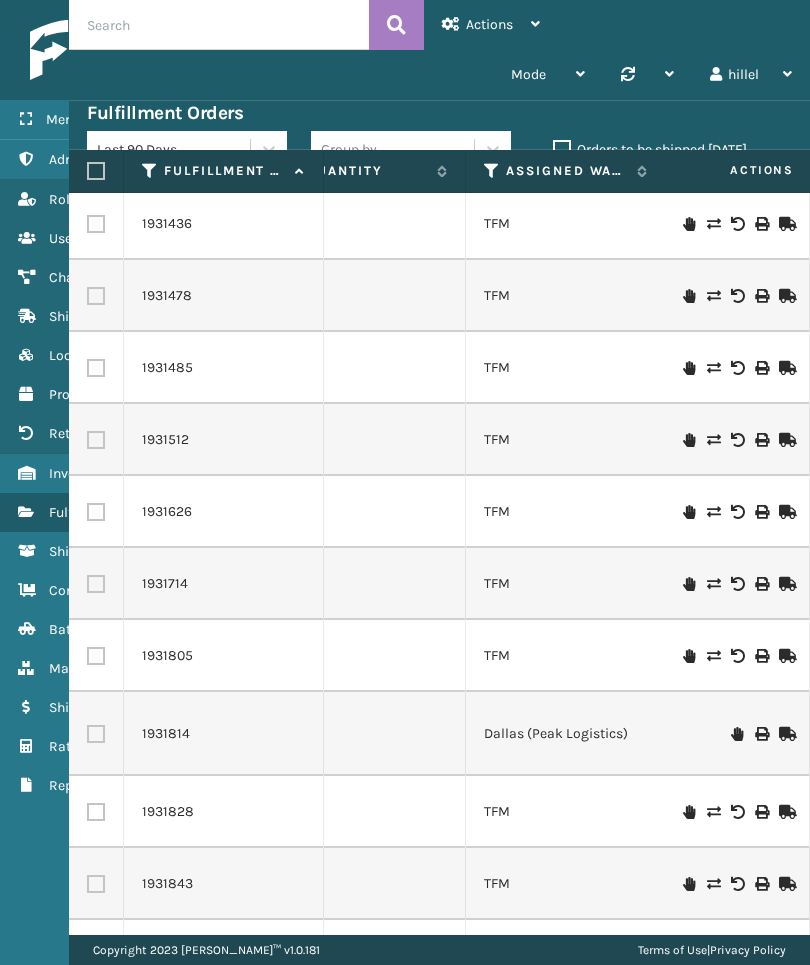 click at bounding box center [492, 171] 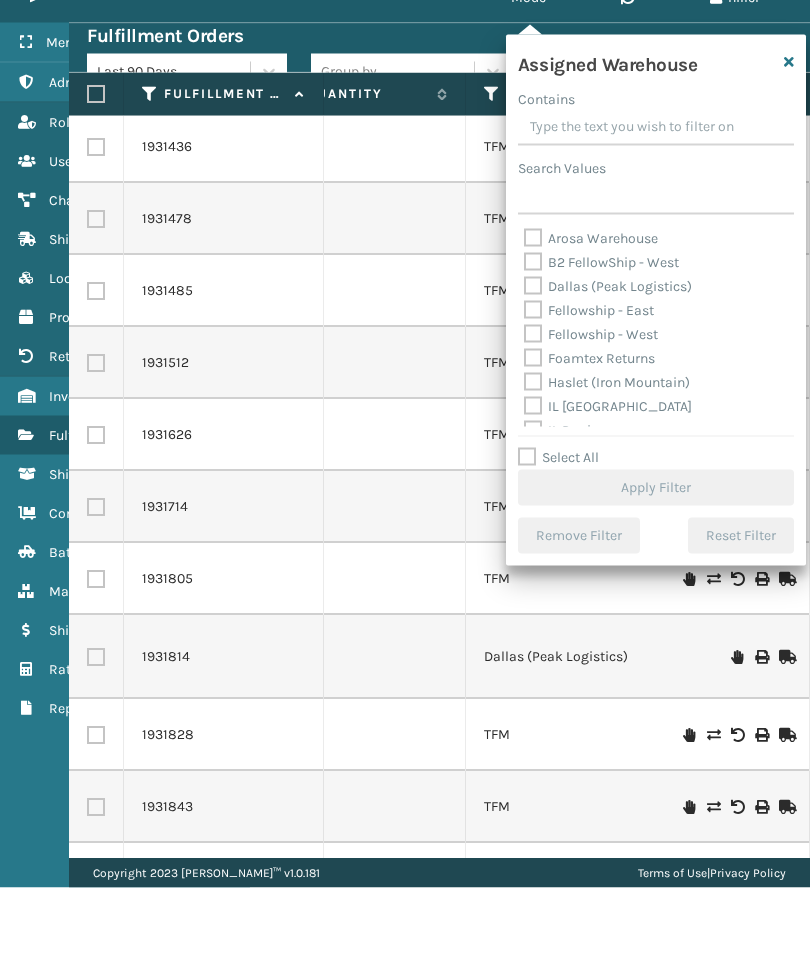 click on "Select All" at bounding box center [558, 534] 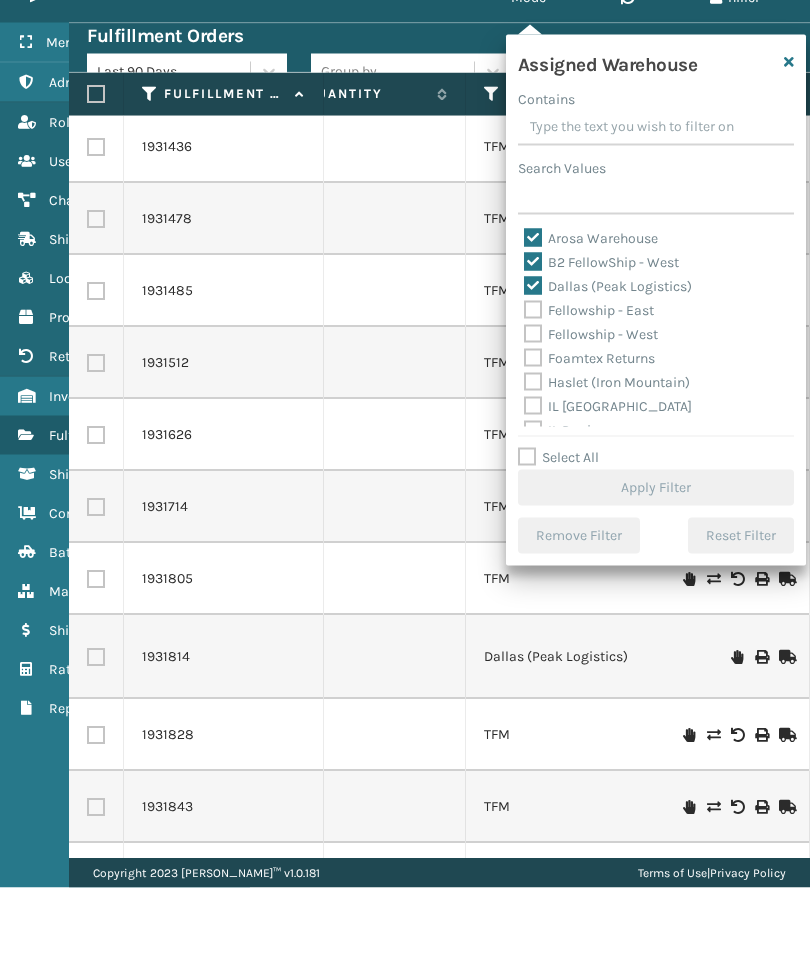 checkbox on "true" 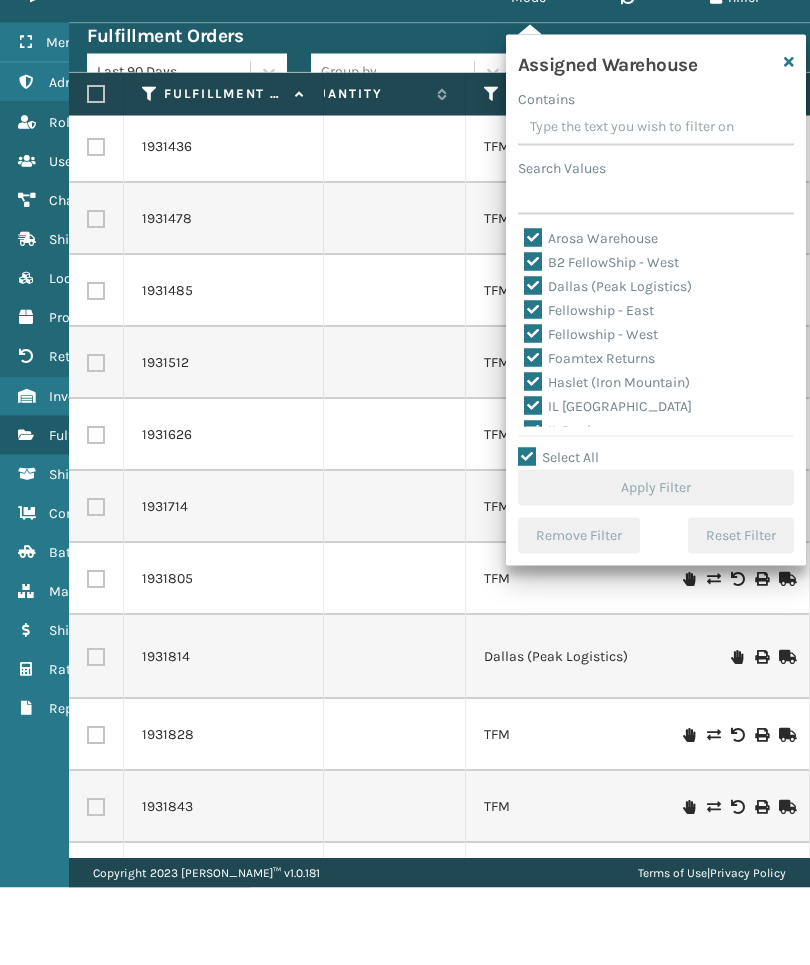 checkbox on "true" 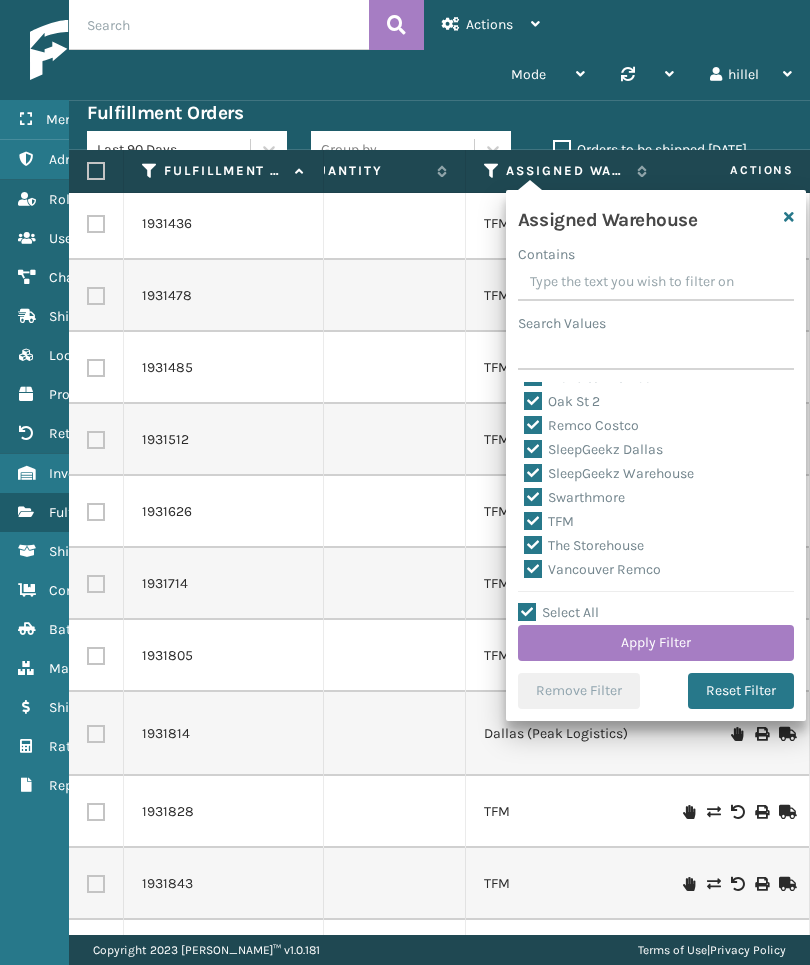 click on "TFM" at bounding box center [549, 521] 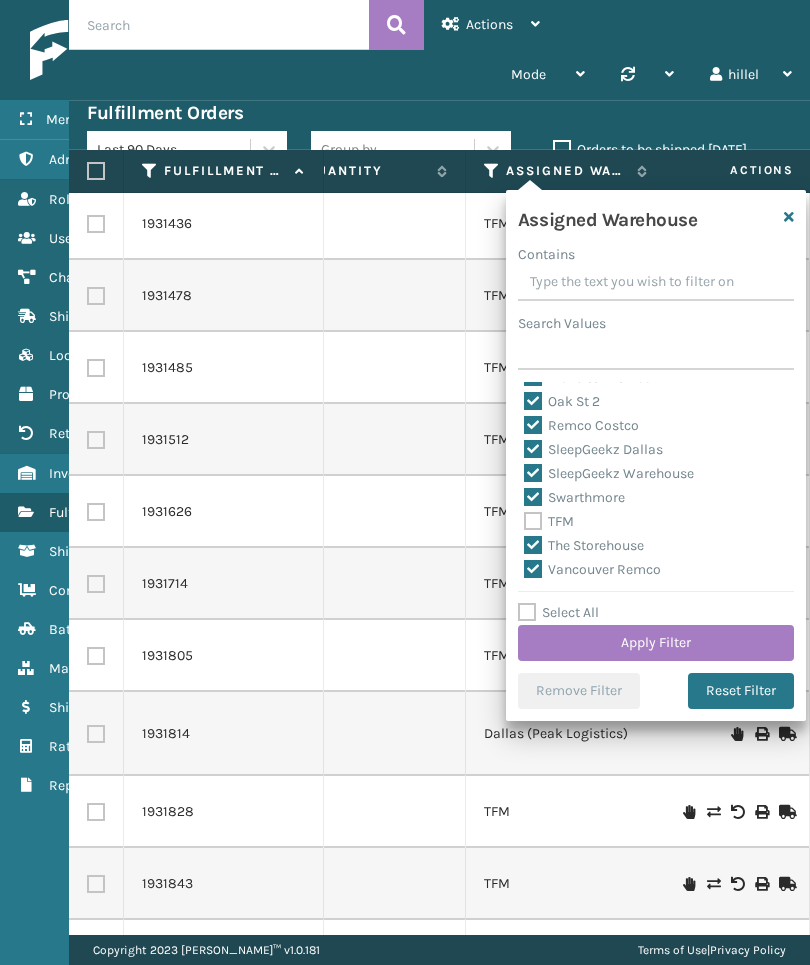 checkbox on "false" 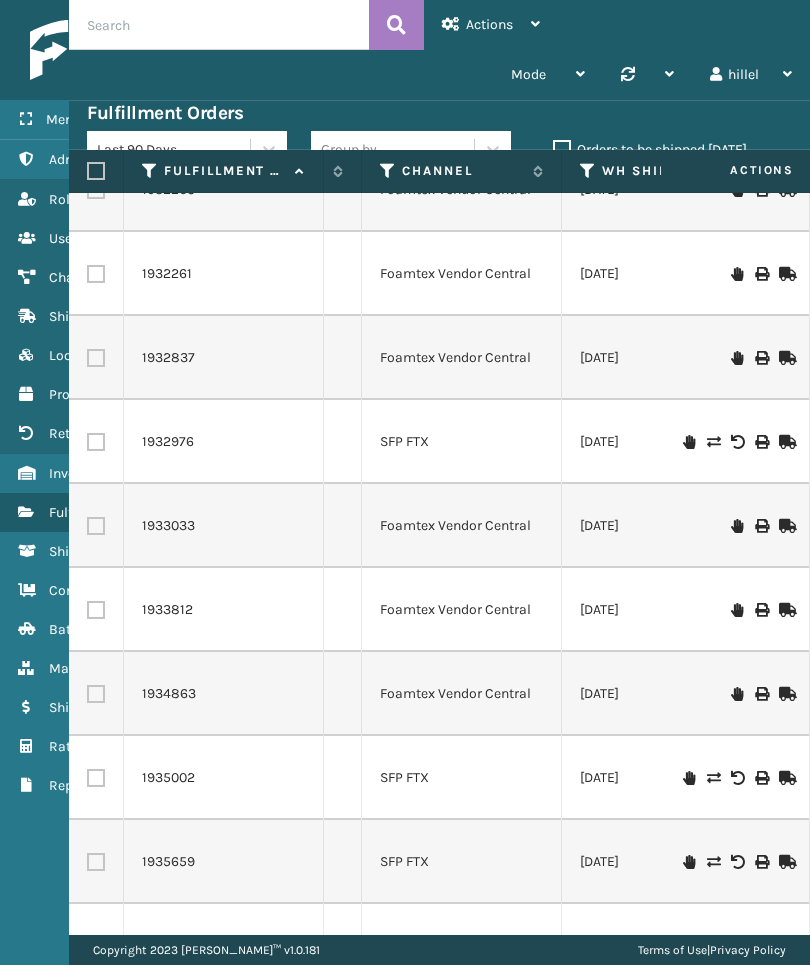 click on "Channel" at bounding box center (462, 171) 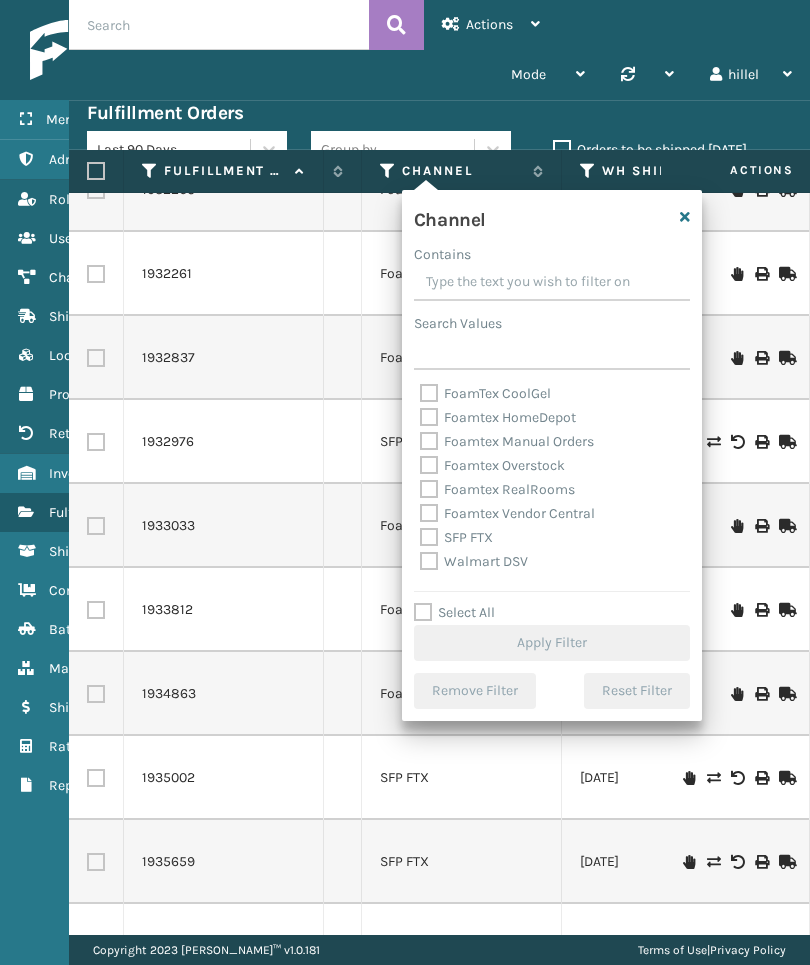 click on "Foamtex Vendor Central" at bounding box center (507, 513) 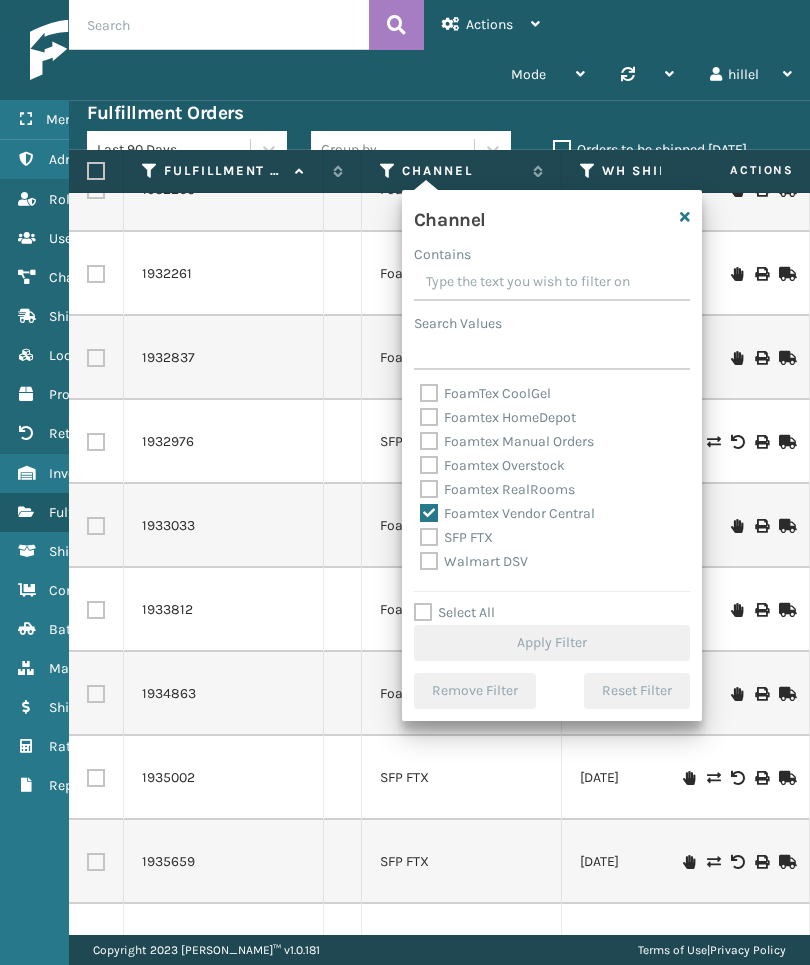 checkbox on "true" 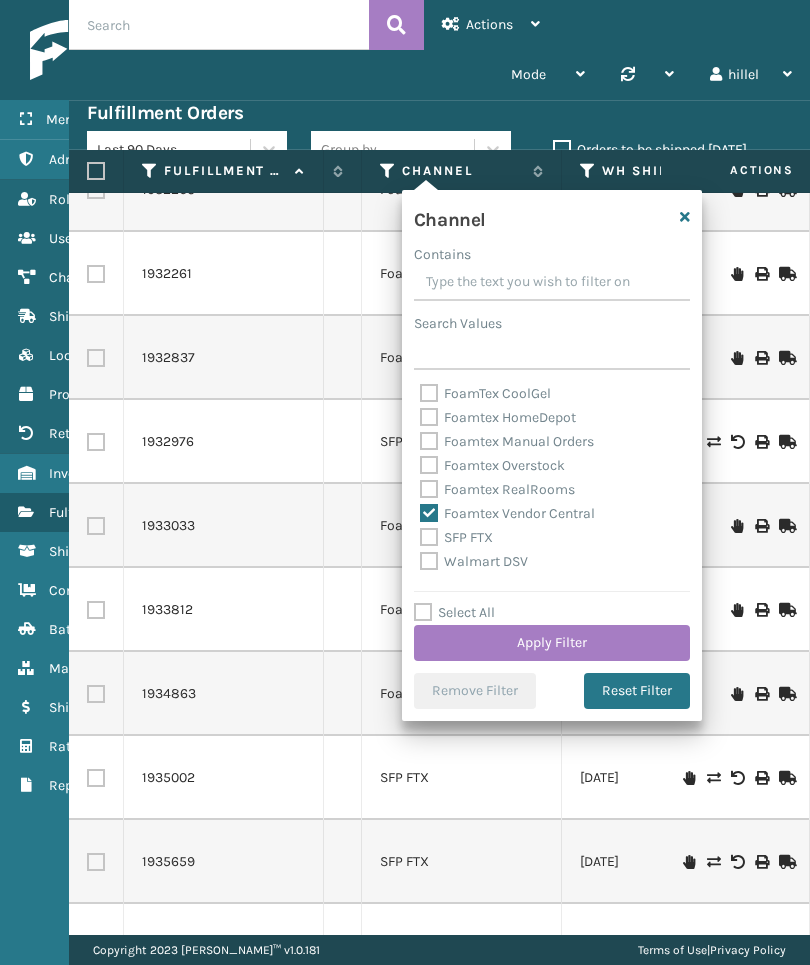 click on "Apply Filter" at bounding box center (552, 643) 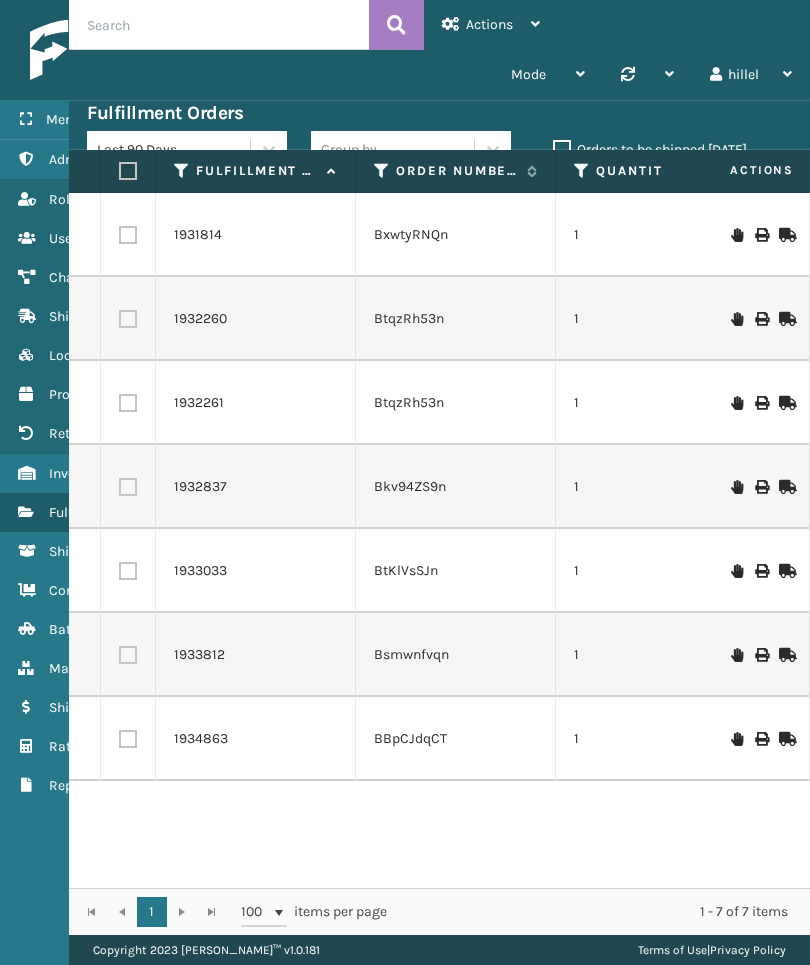 scroll, scrollTop: 0, scrollLeft: 124, axis: horizontal 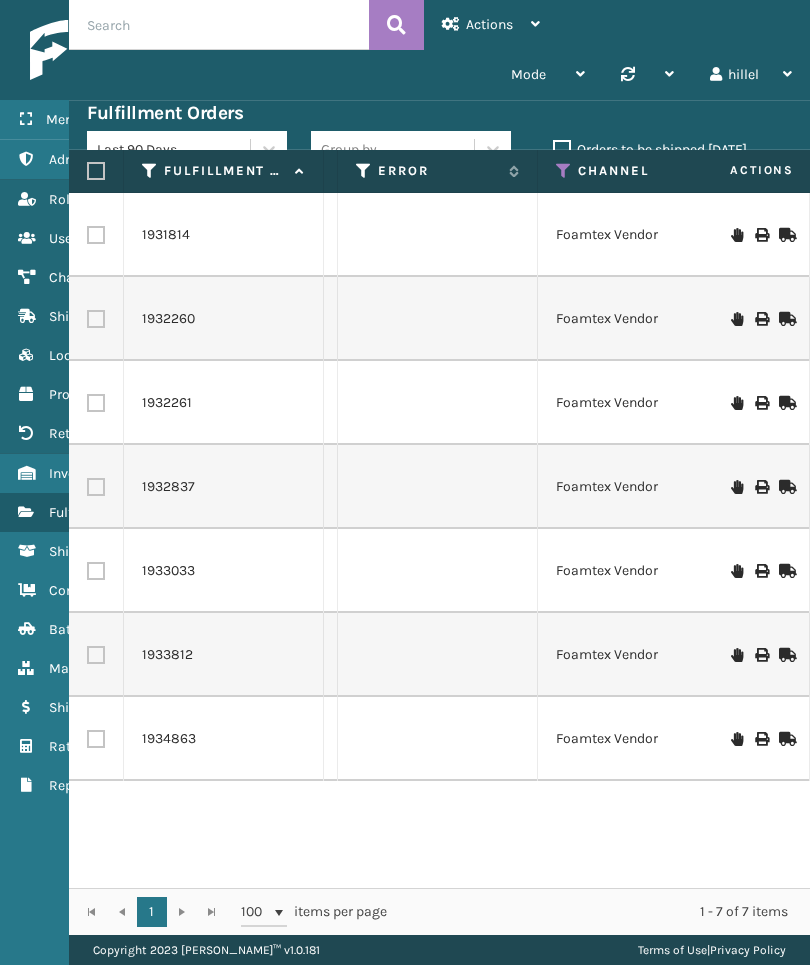 click at bounding box center [564, 171] 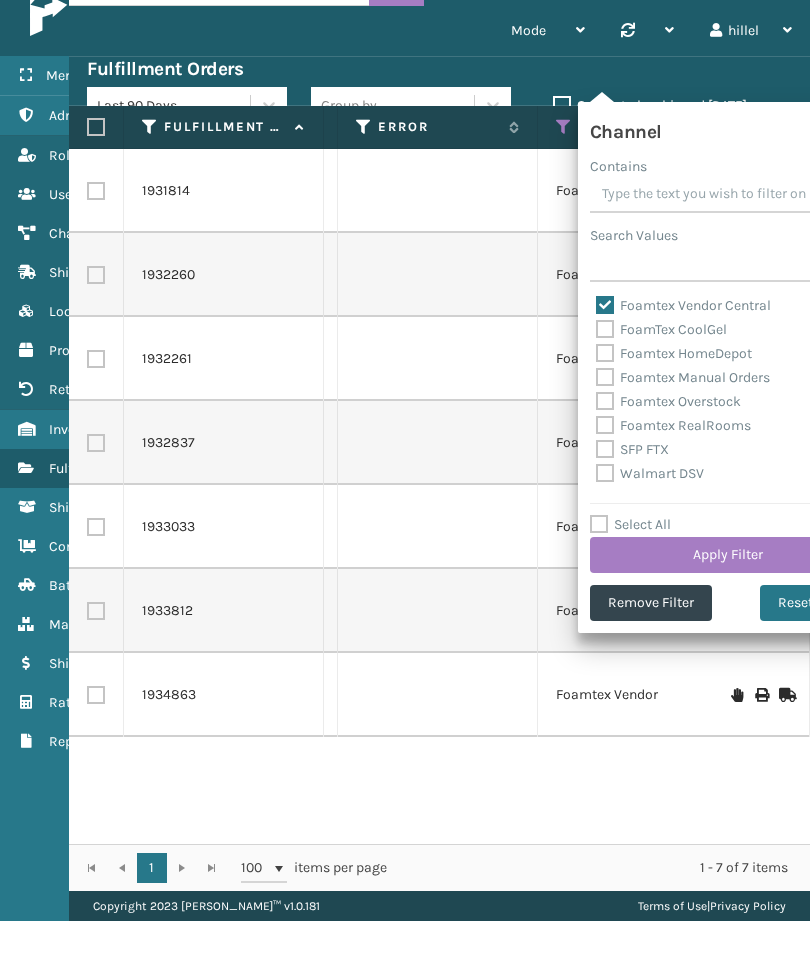 click on "Select All" at bounding box center [630, 568] 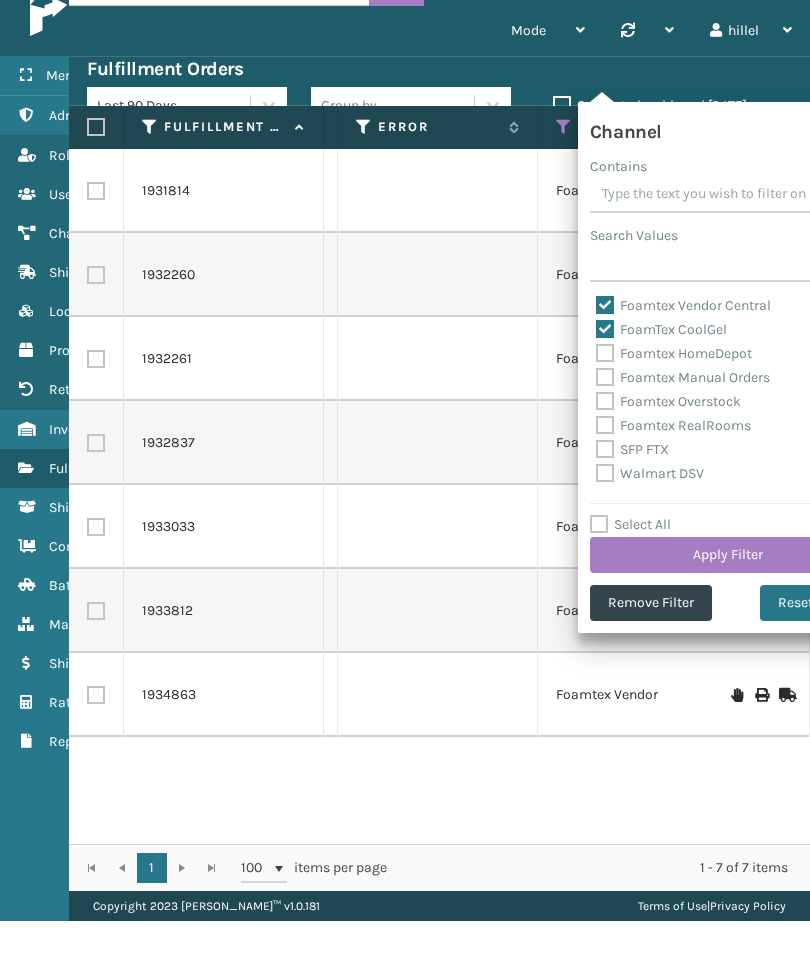 checkbox on "true" 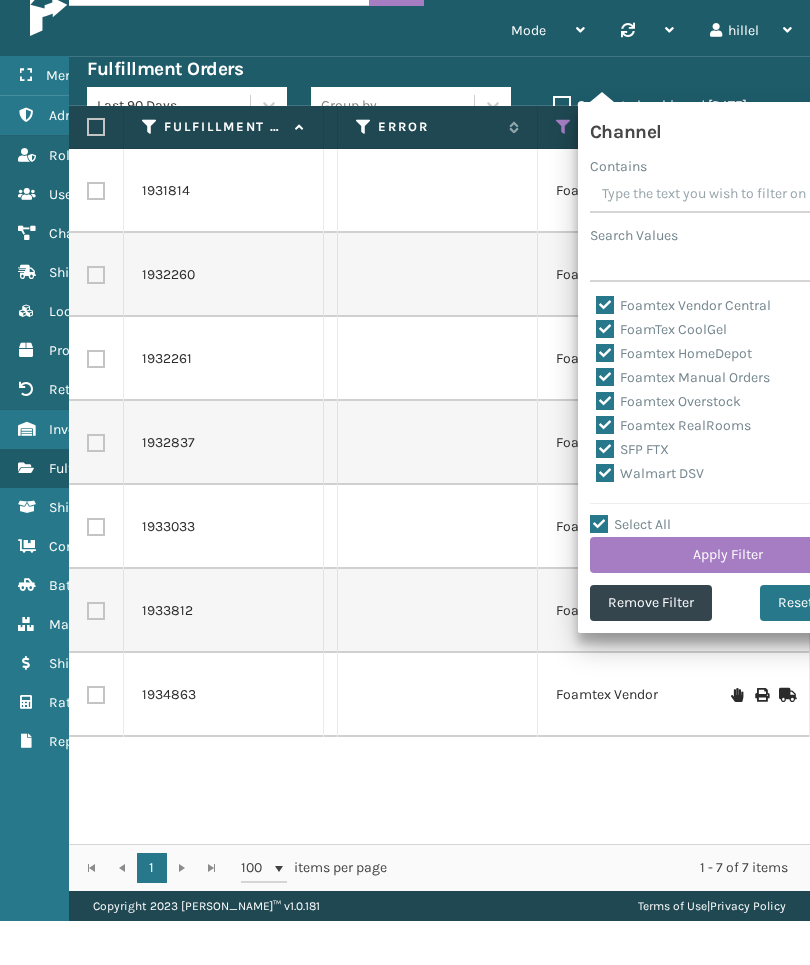 checkbox on "true" 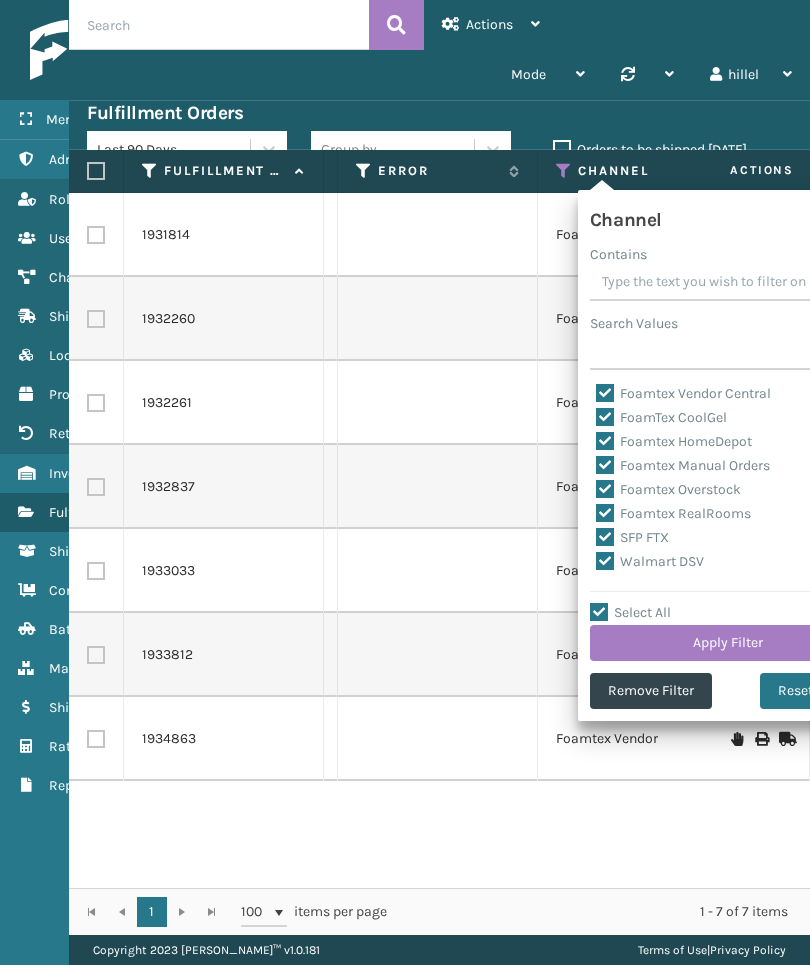 click on "Channel Contains   Search Values   Foamtex Vendor Central FoamTex CoolGel Foamtex HomeDepot Foamtex Manual Orders Foamtex Overstock Foamtex RealRooms SFP FTX Walmart DSV Select All Apply Filter Remove Filter Reset Filter" at bounding box center (728, 455) 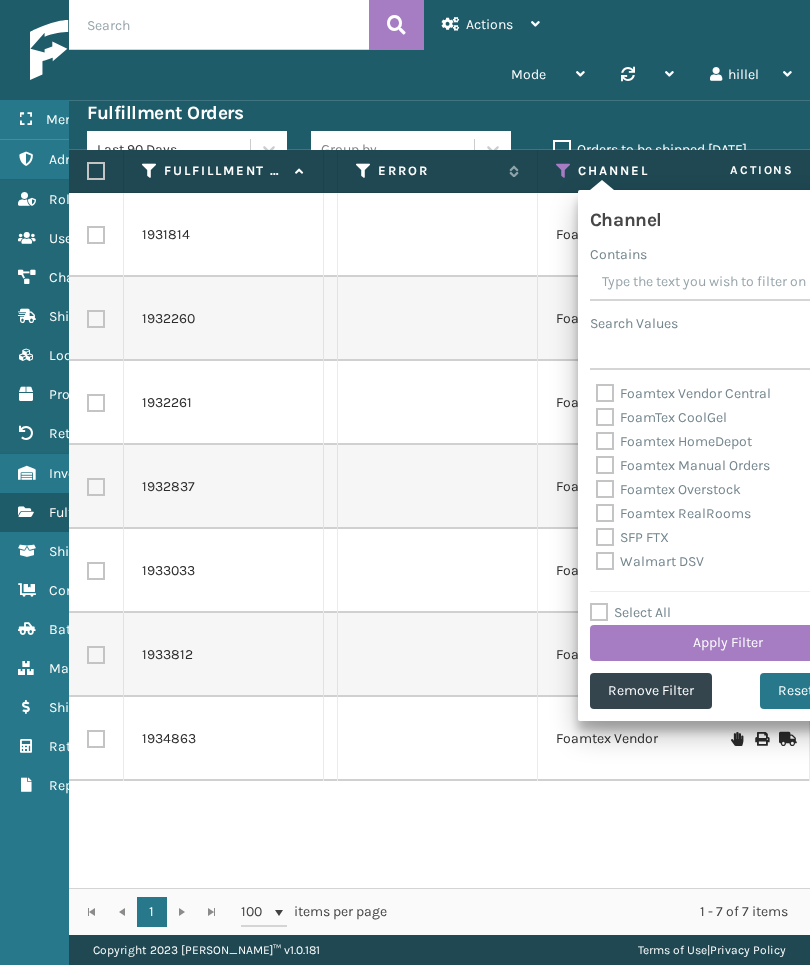 checkbox on "false" 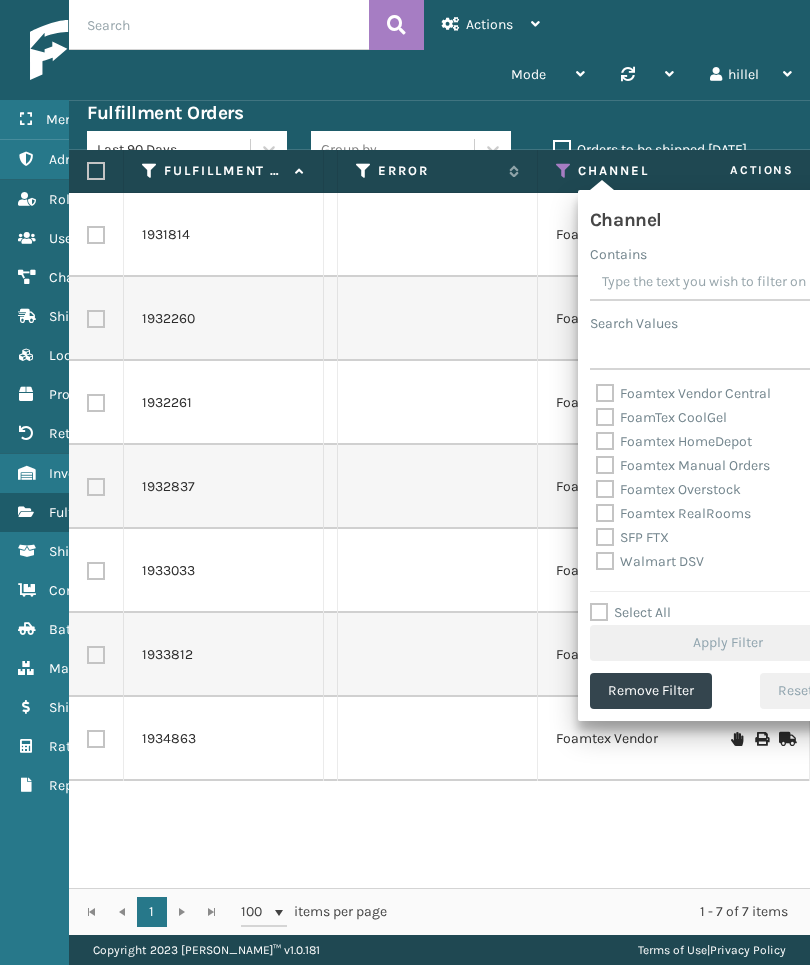 click on "Select All" at bounding box center [740, 602] 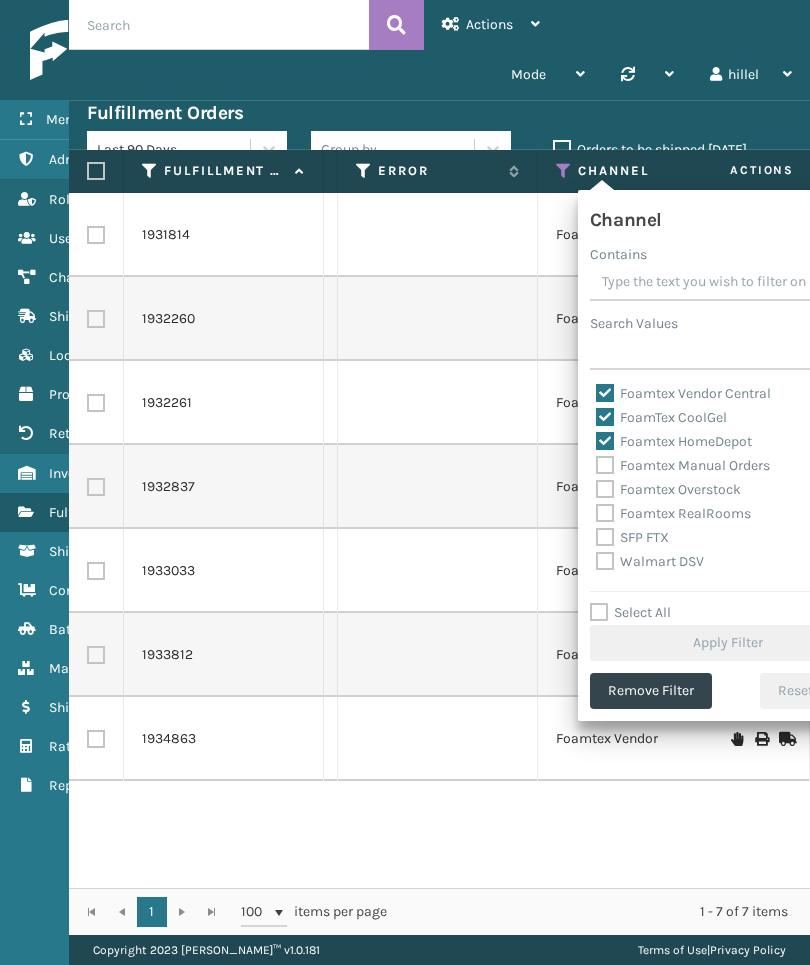 checkbox on "true" 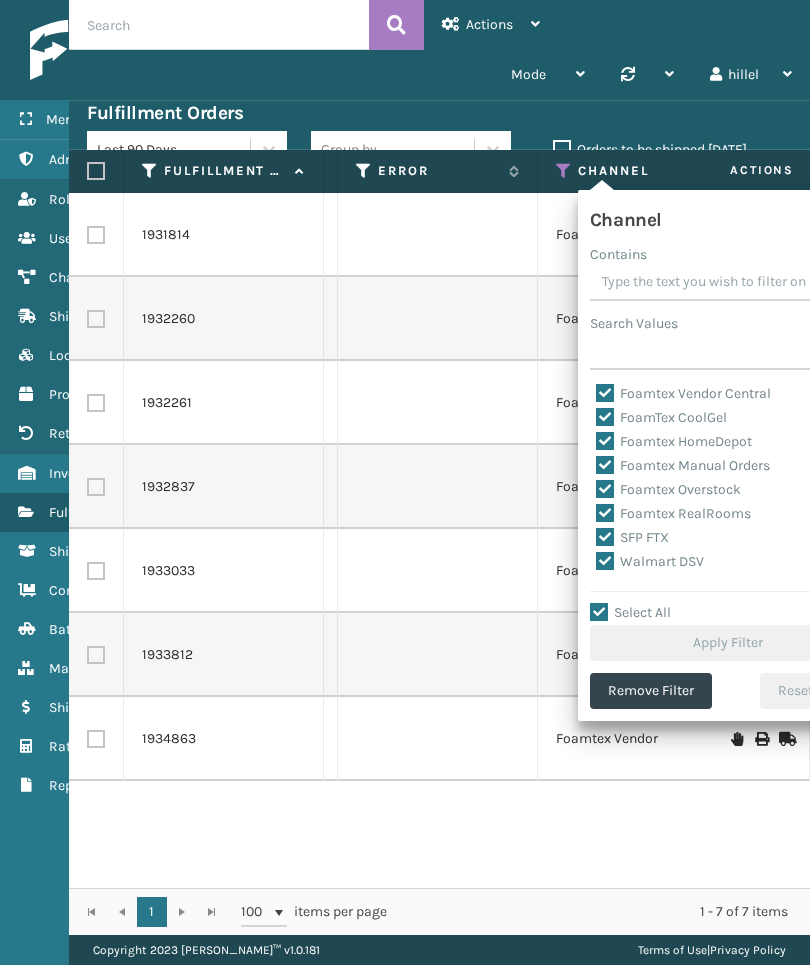 checkbox on "true" 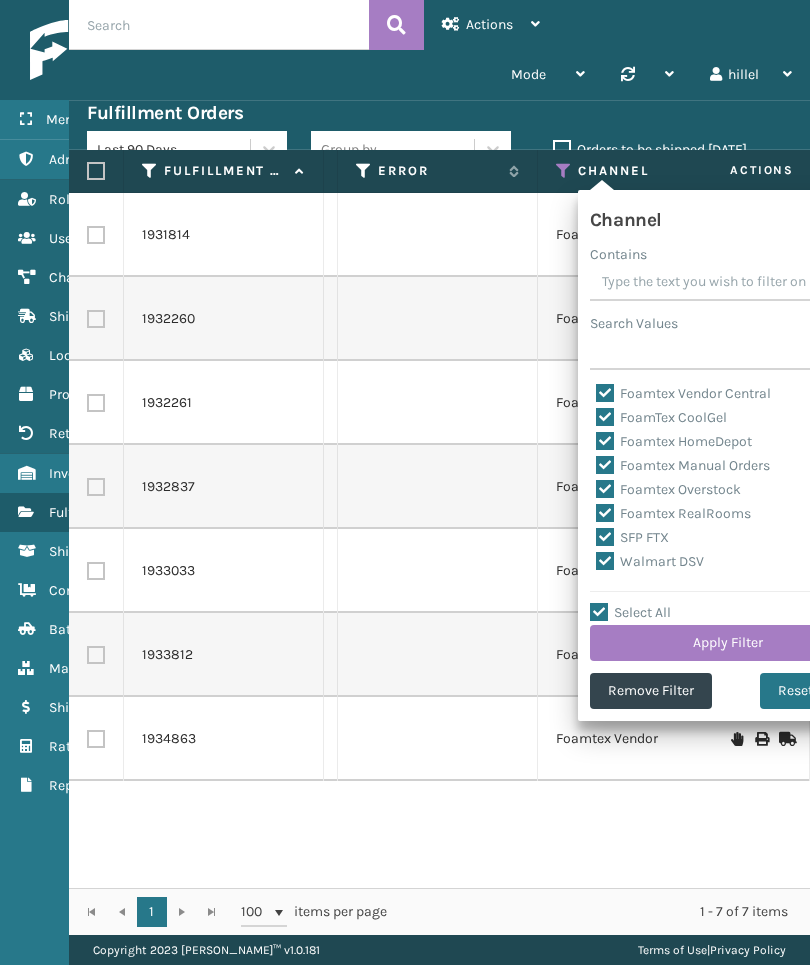 click on "Foamtex Vendor Central" at bounding box center [683, 393] 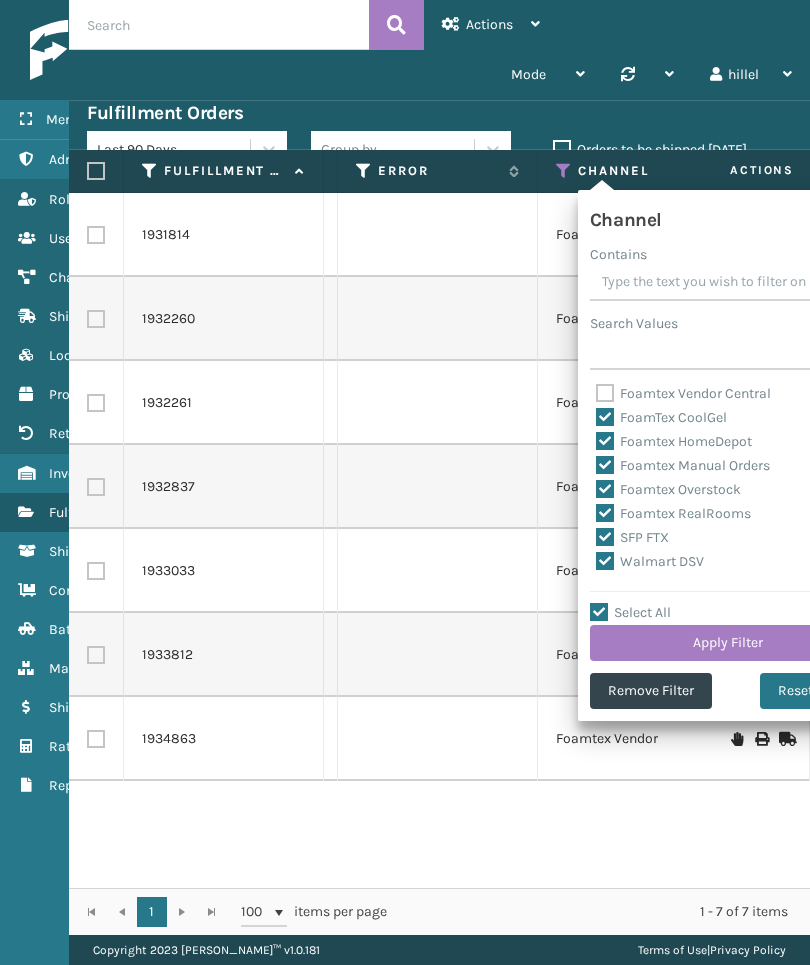 checkbox on "false" 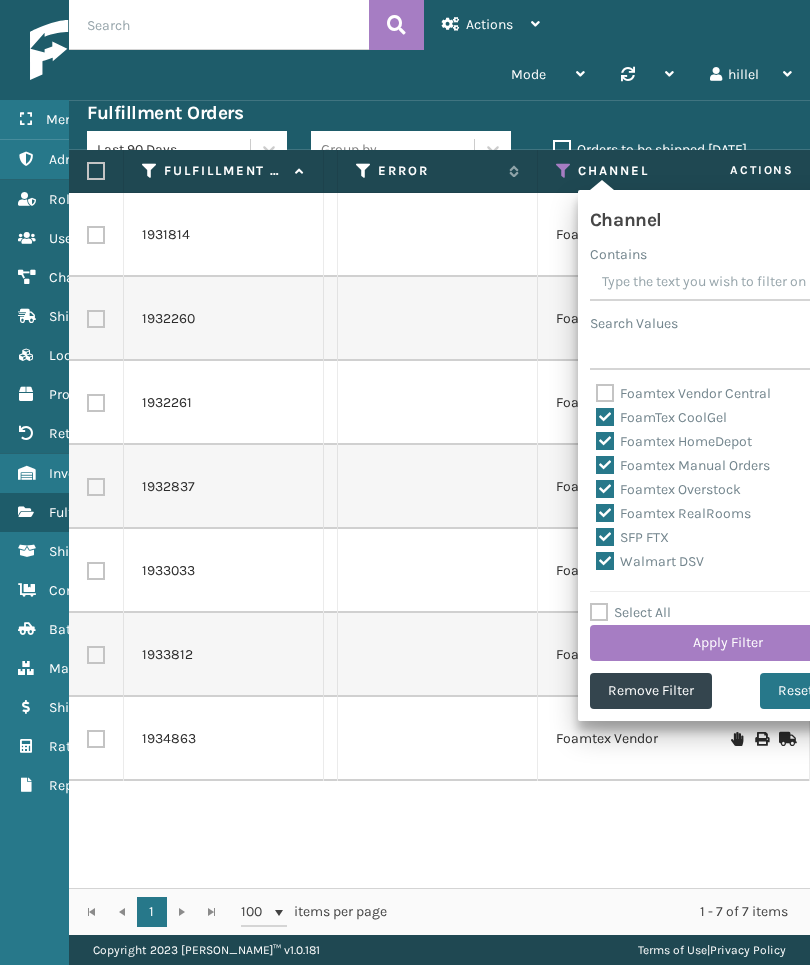 checkbox on "false" 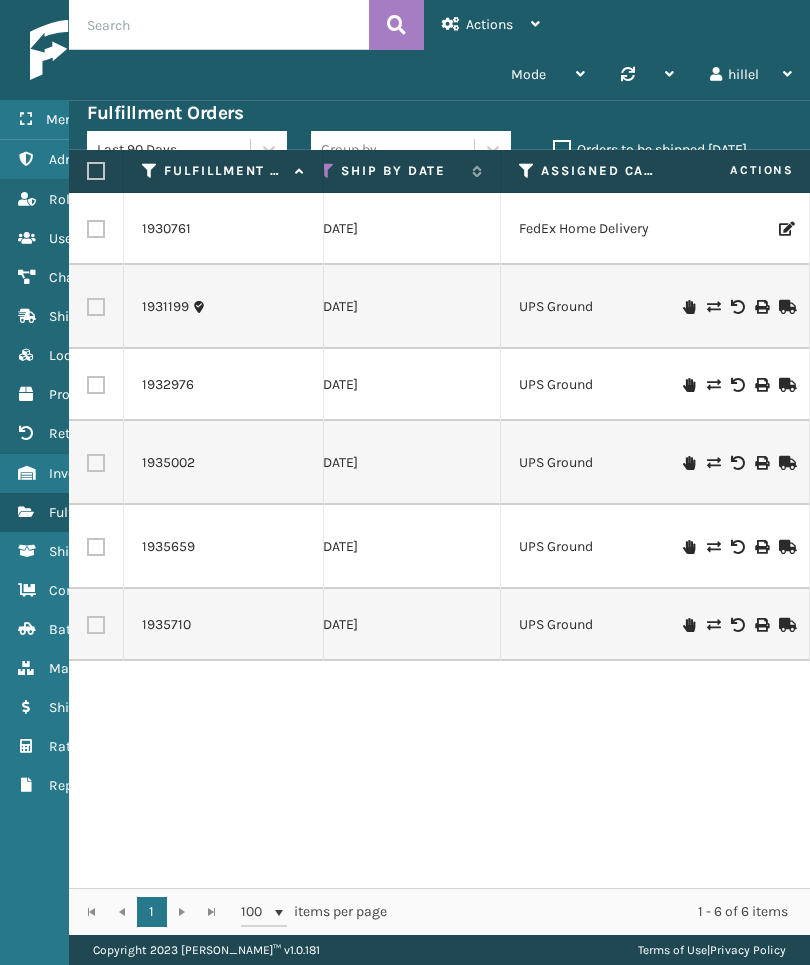 scroll, scrollTop: 0, scrollLeft: 1194, axis: horizontal 